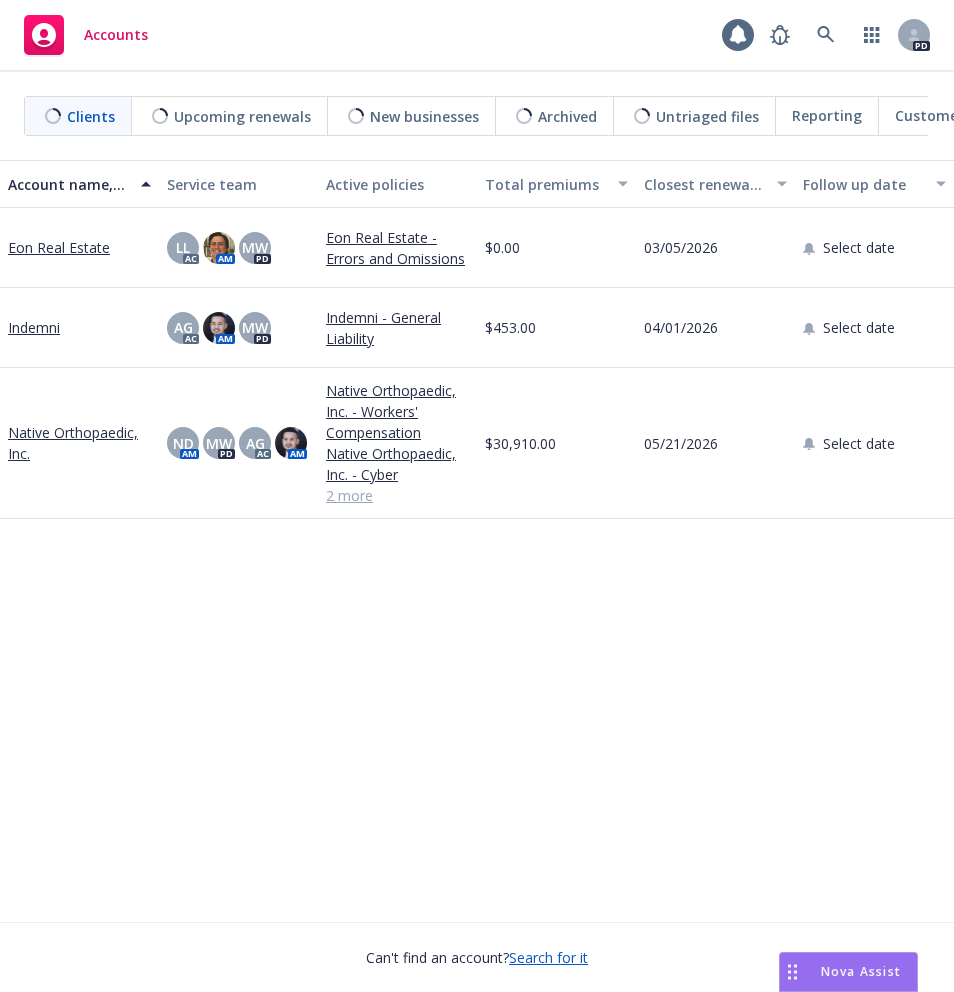 scroll, scrollTop: 0, scrollLeft: 0, axis: both 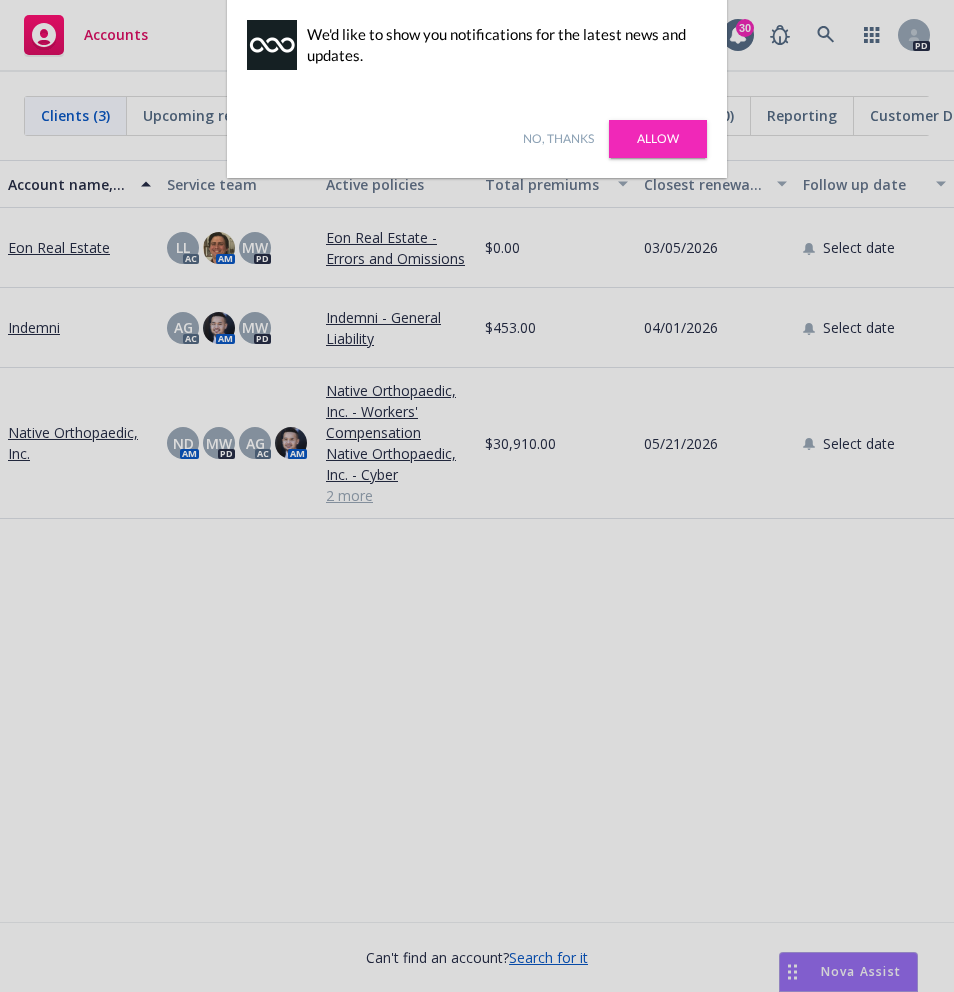 click on "Allow" at bounding box center (658, 139) 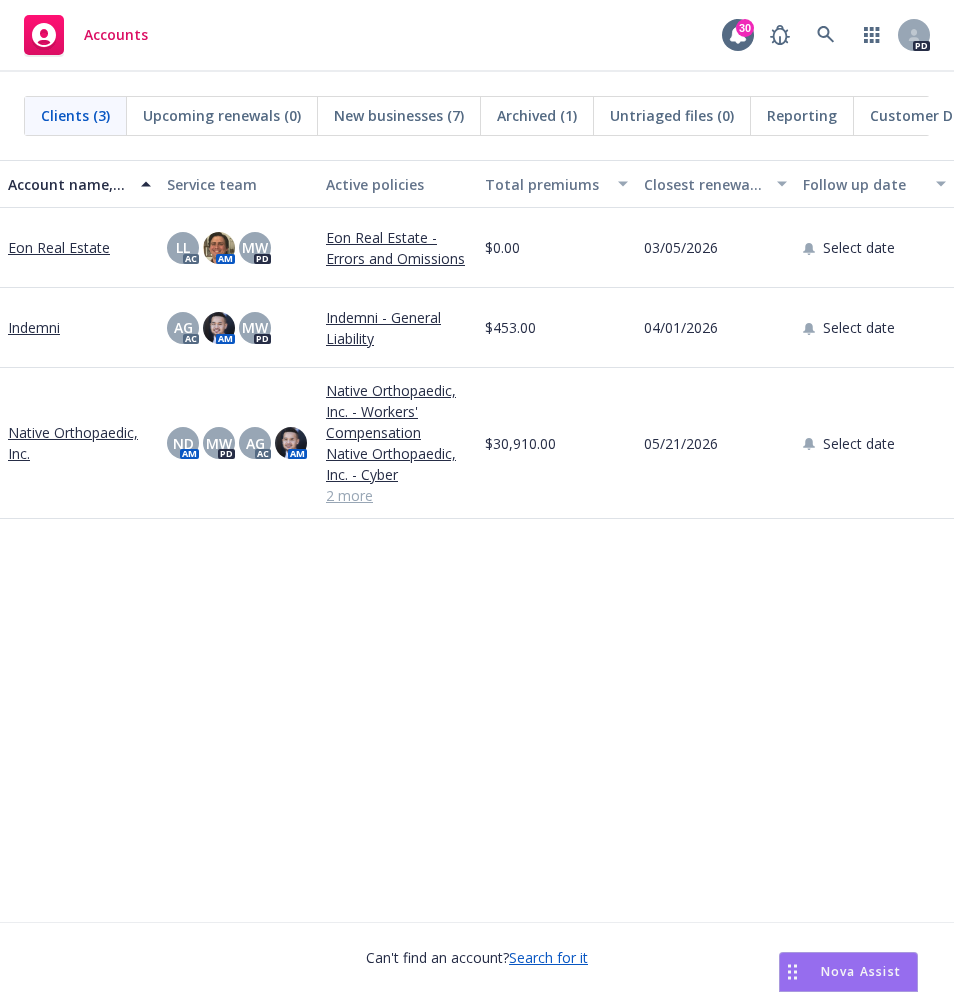 click 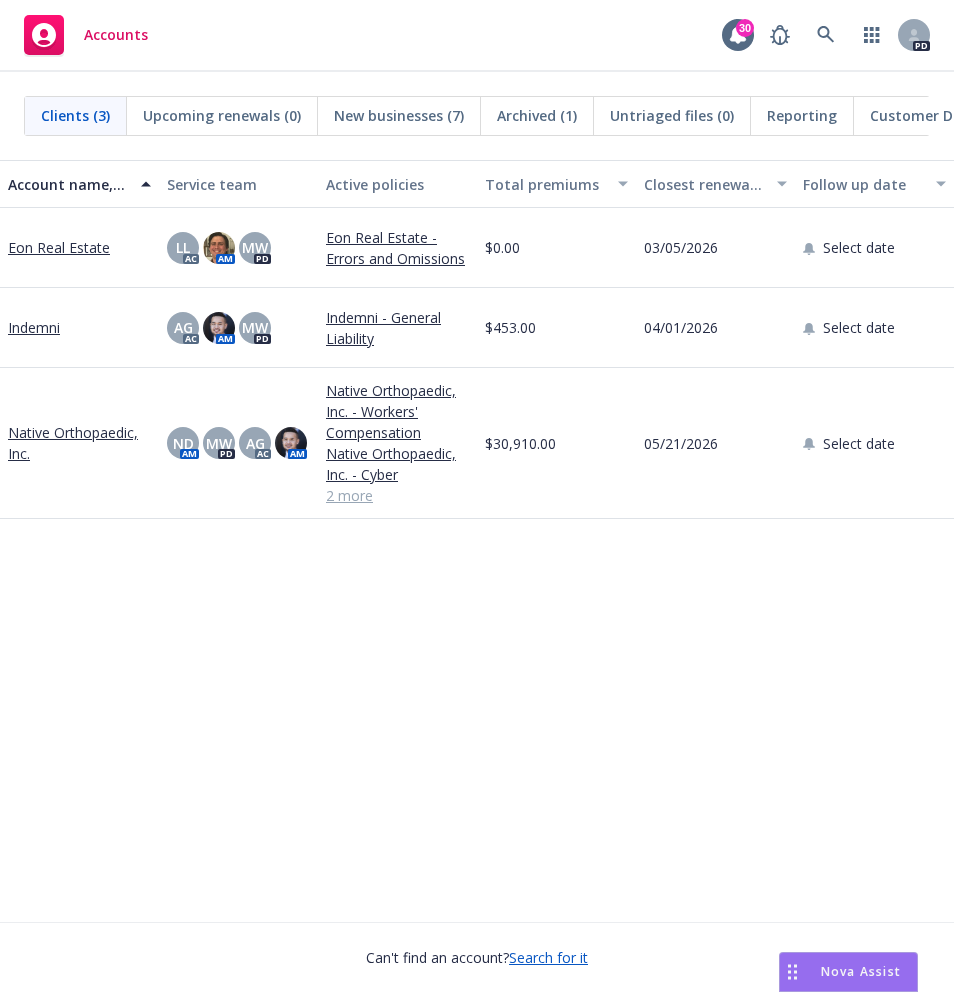 click on "New businesses (7)" at bounding box center [399, 115] 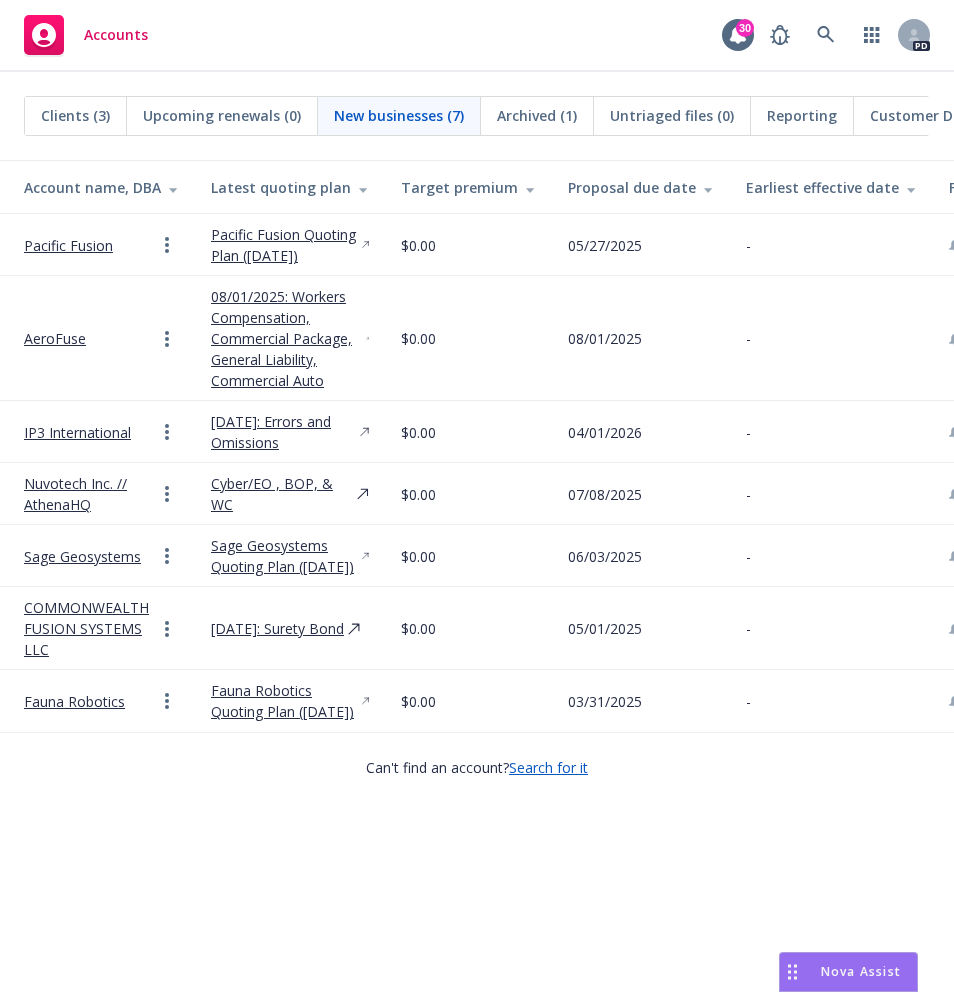 click on "Clients (3)" at bounding box center [75, 115] 